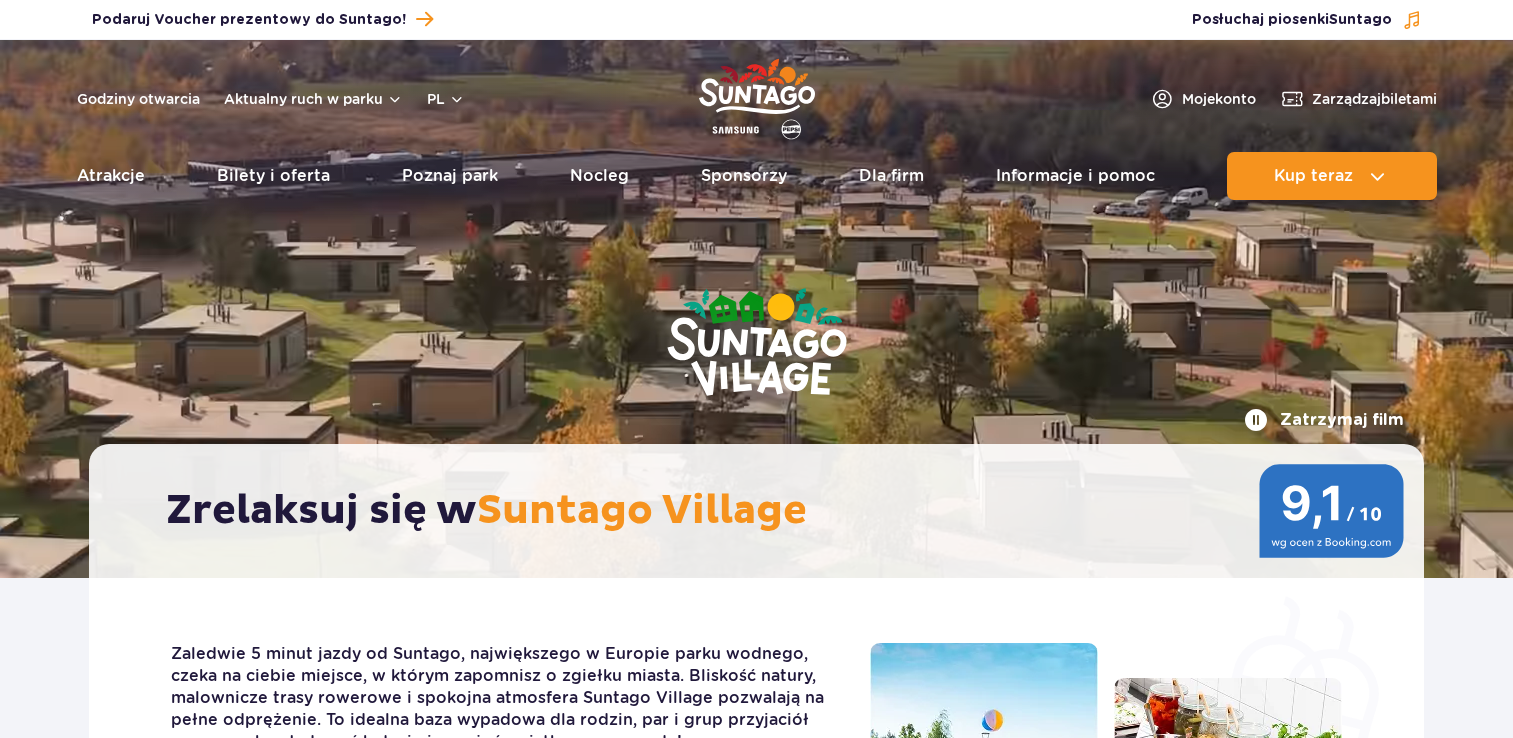scroll, scrollTop: 0, scrollLeft: 0, axis: both 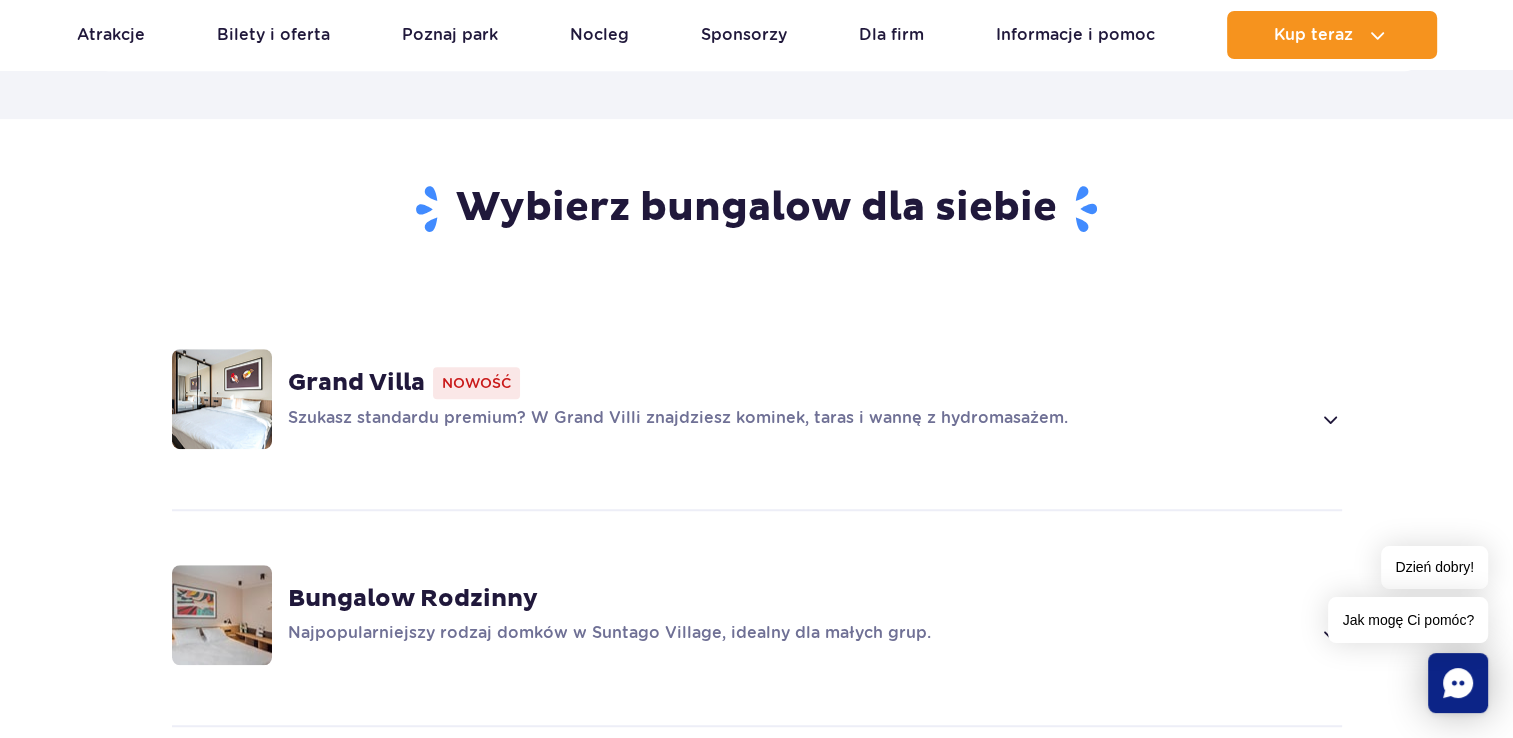 drag, startPoint x: 457, startPoint y: 600, endPoint x: 328, endPoint y: 596, distance: 129.062 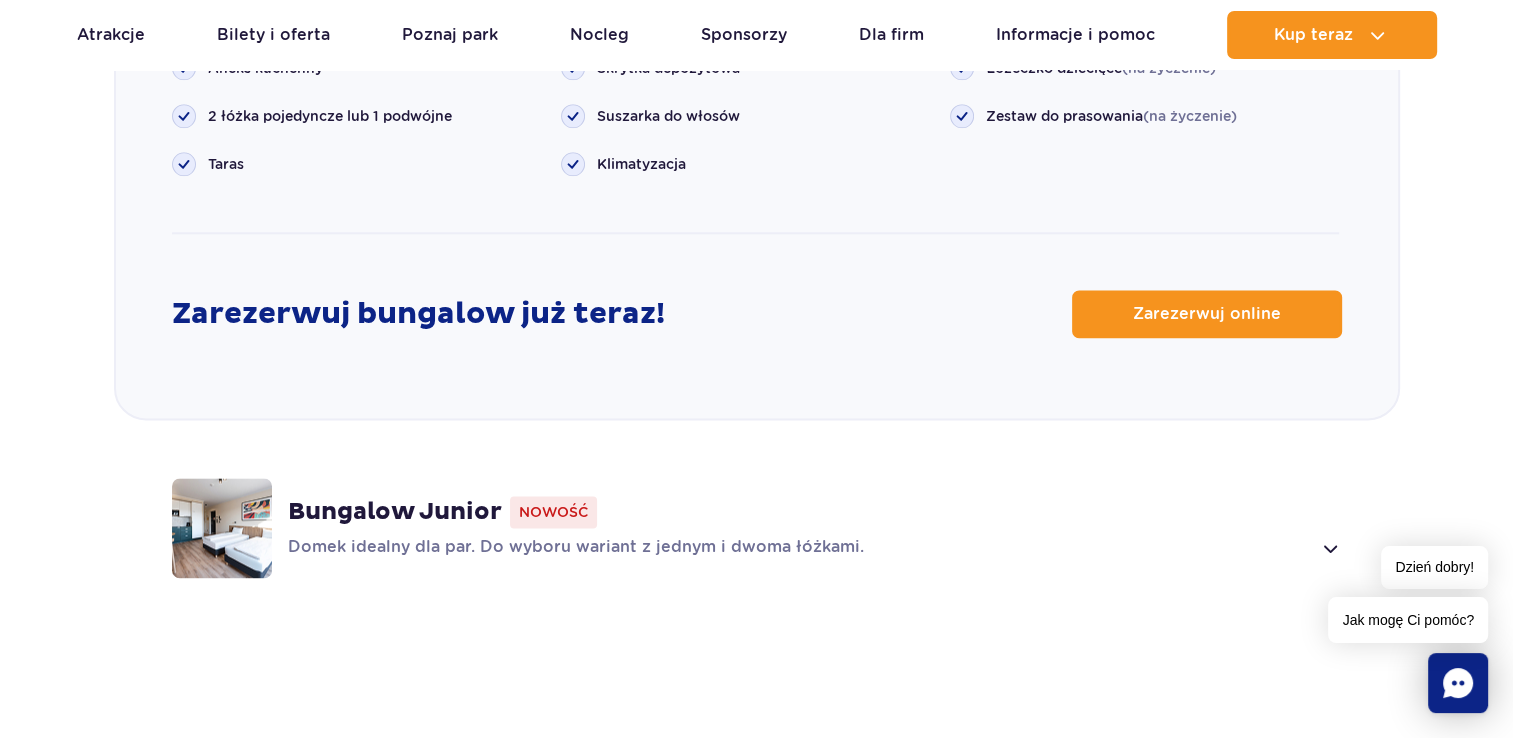 scroll, scrollTop: 2616, scrollLeft: 0, axis: vertical 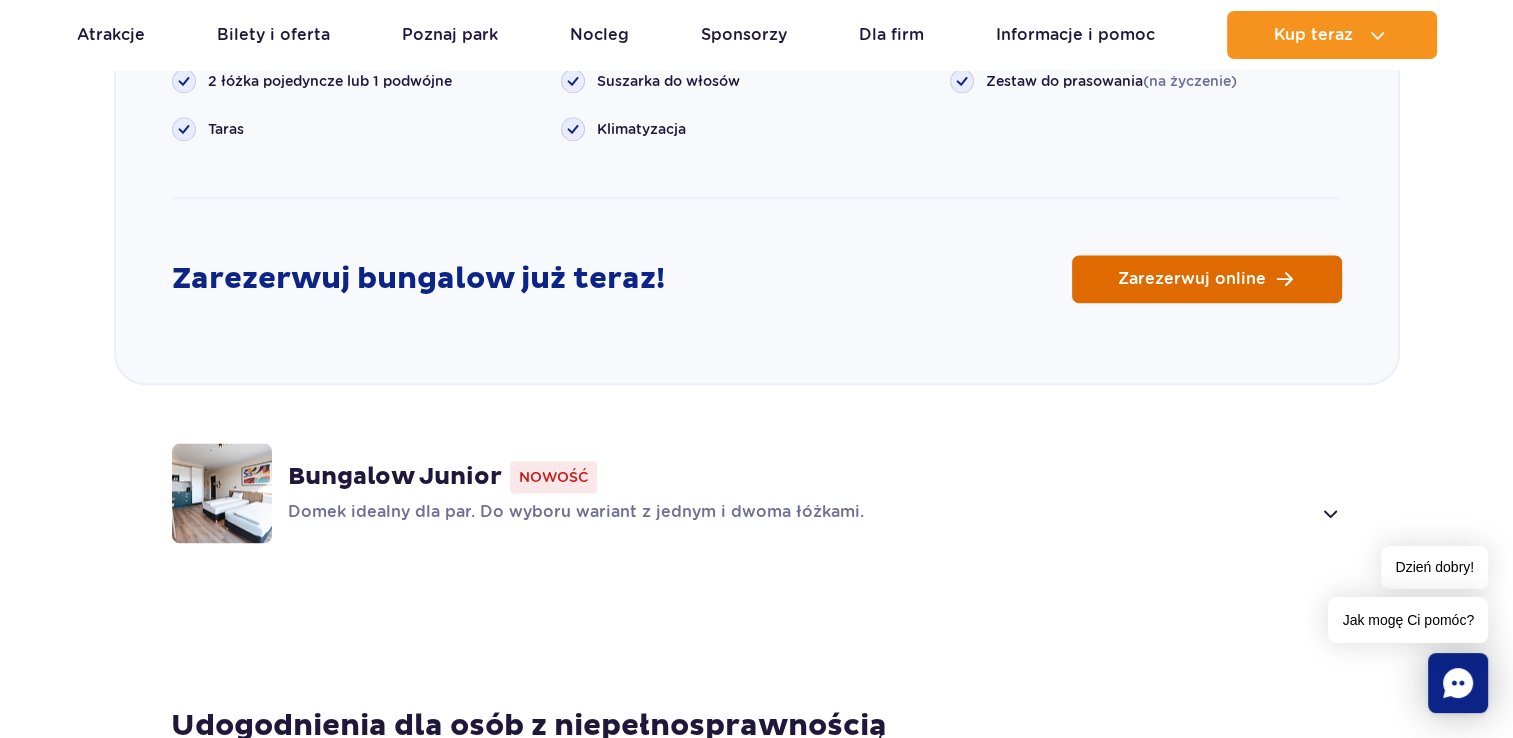 click on "Zarezerwuj online" at bounding box center (1192, 279) 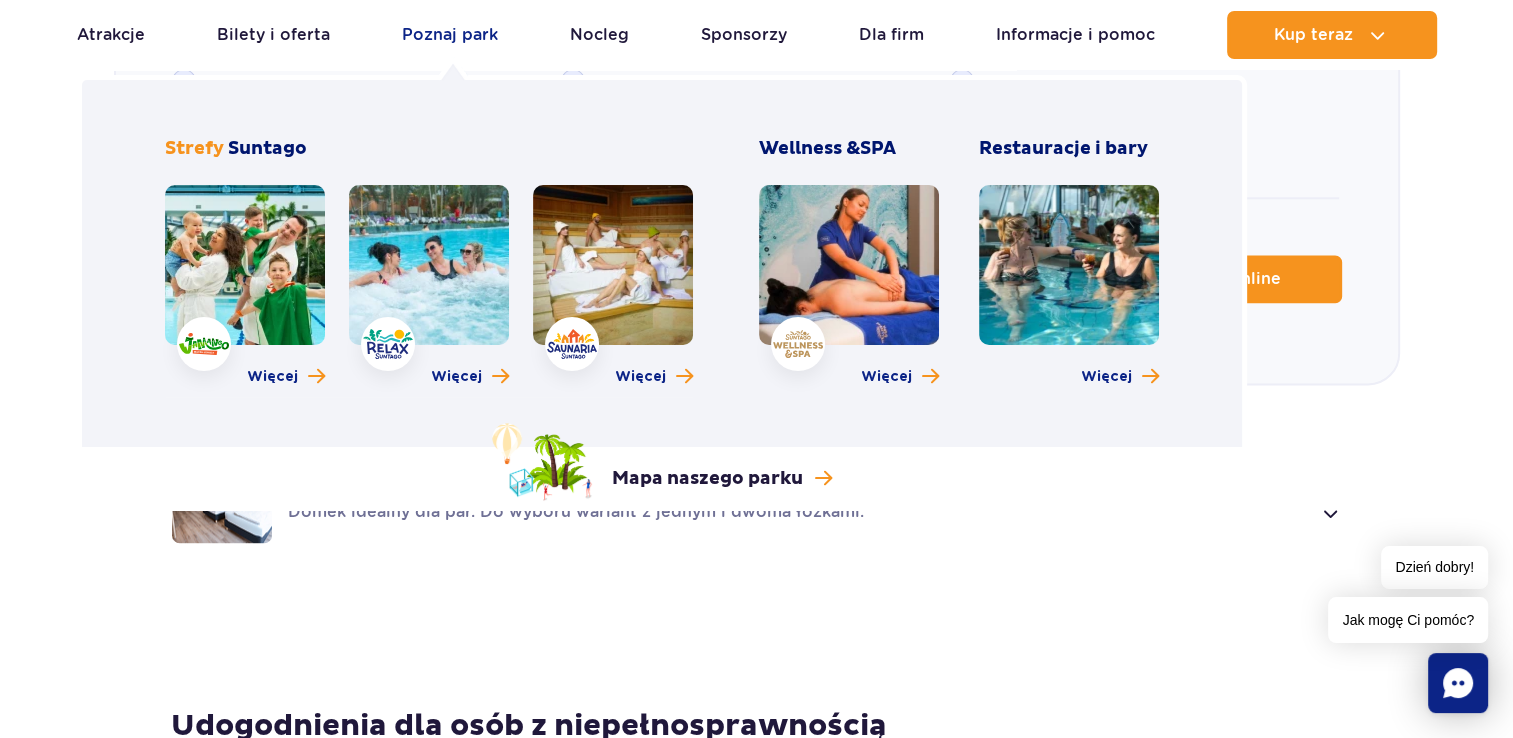 click on "Poznaj park" at bounding box center [450, 35] 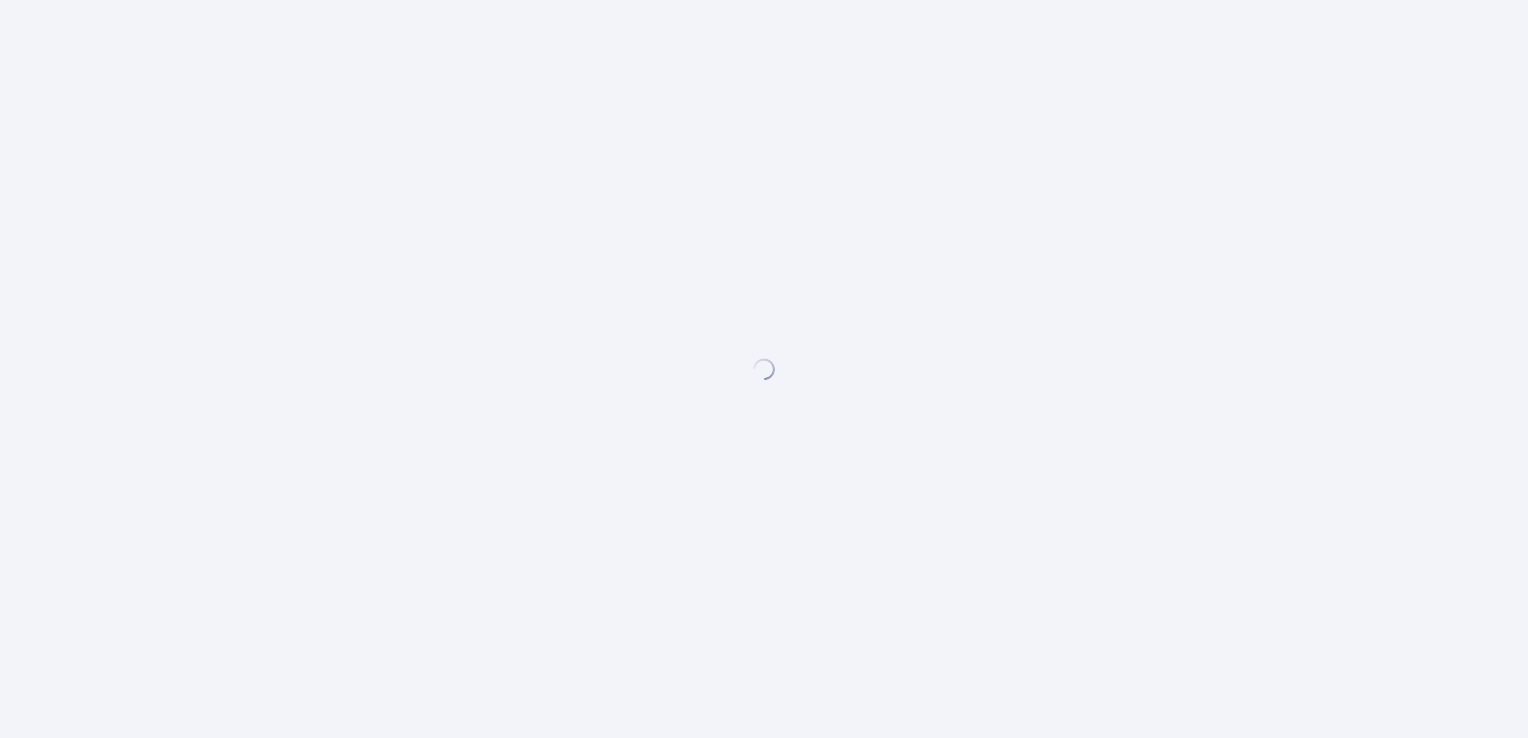 scroll, scrollTop: 0, scrollLeft: 0, axis: both 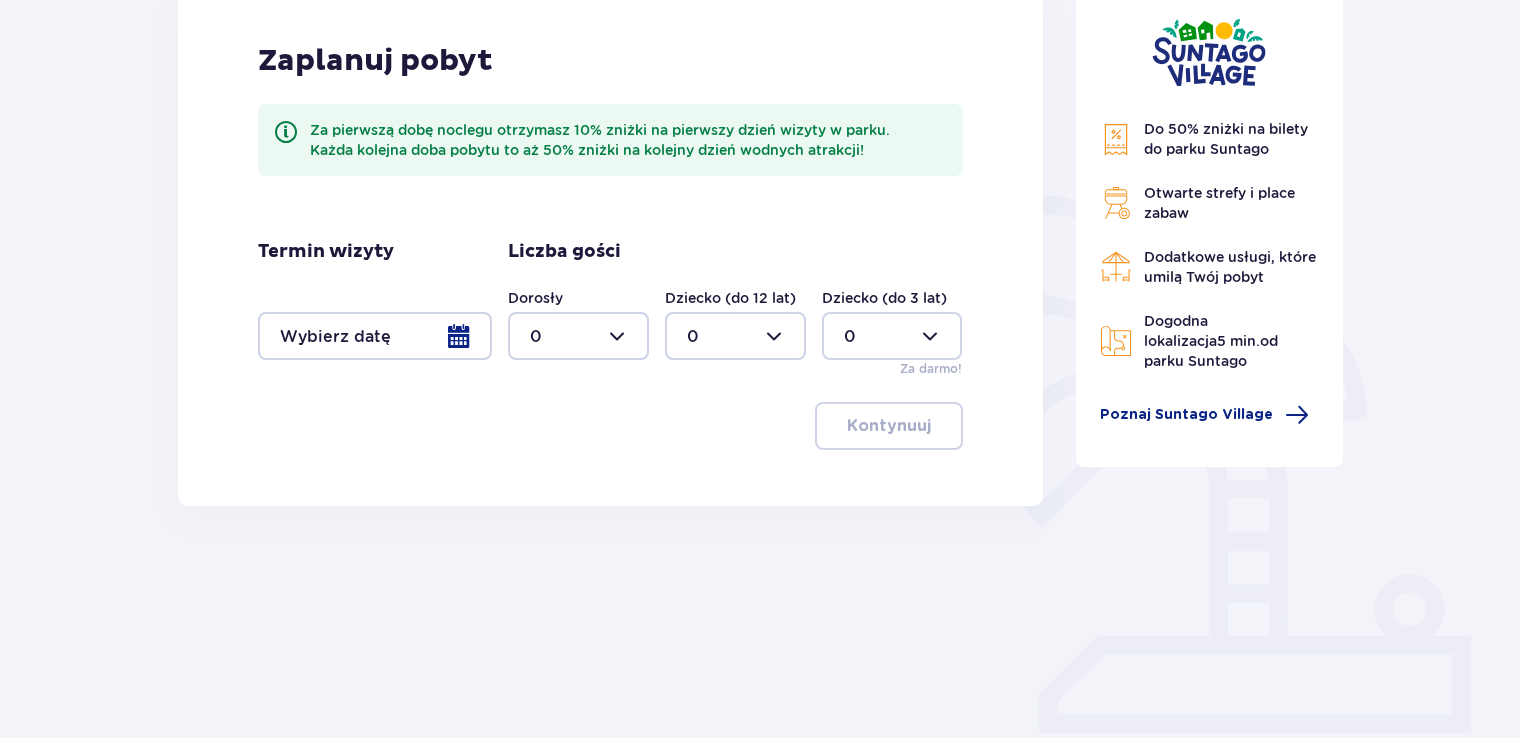 click at bounding box center (375, 336) 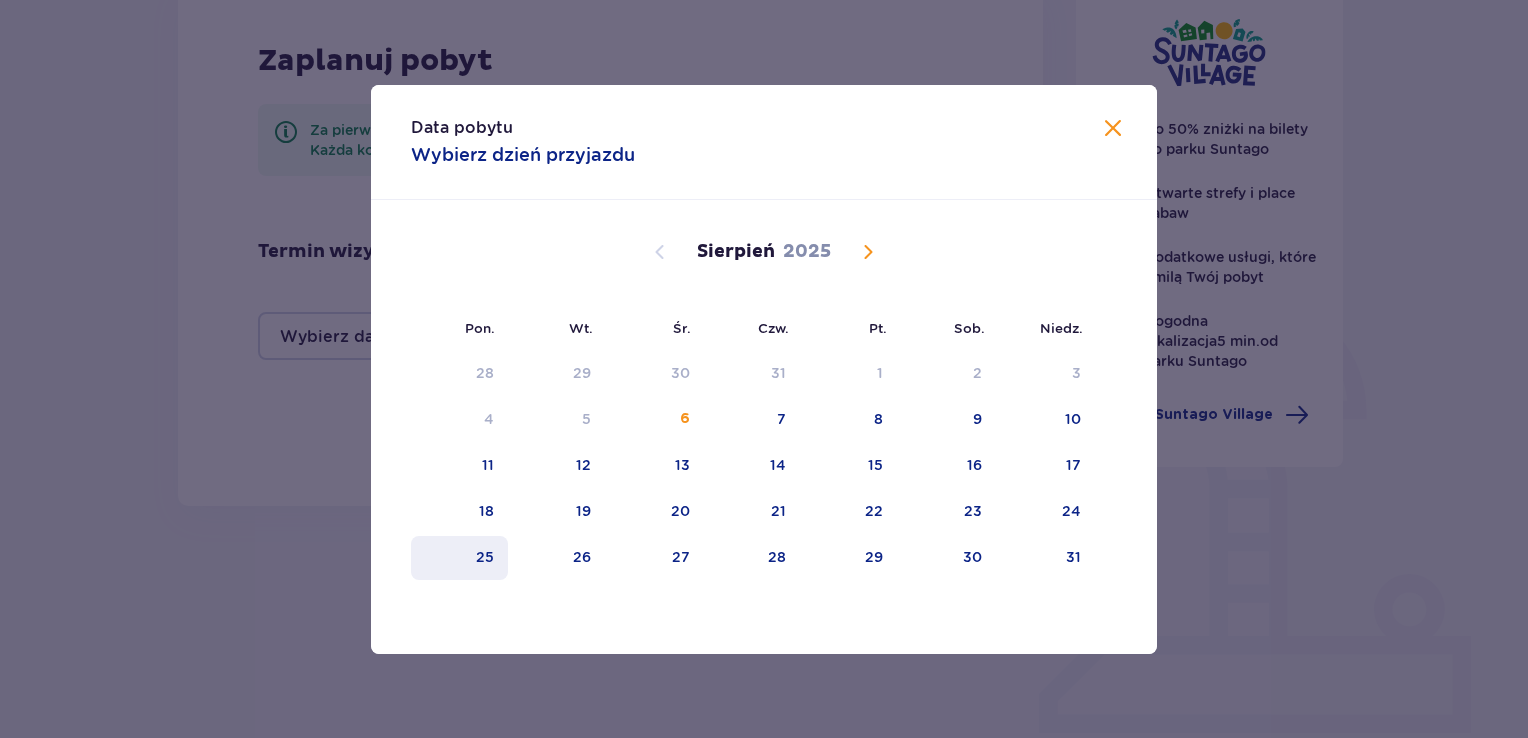 click on "25" at bounding box center [485, 557] 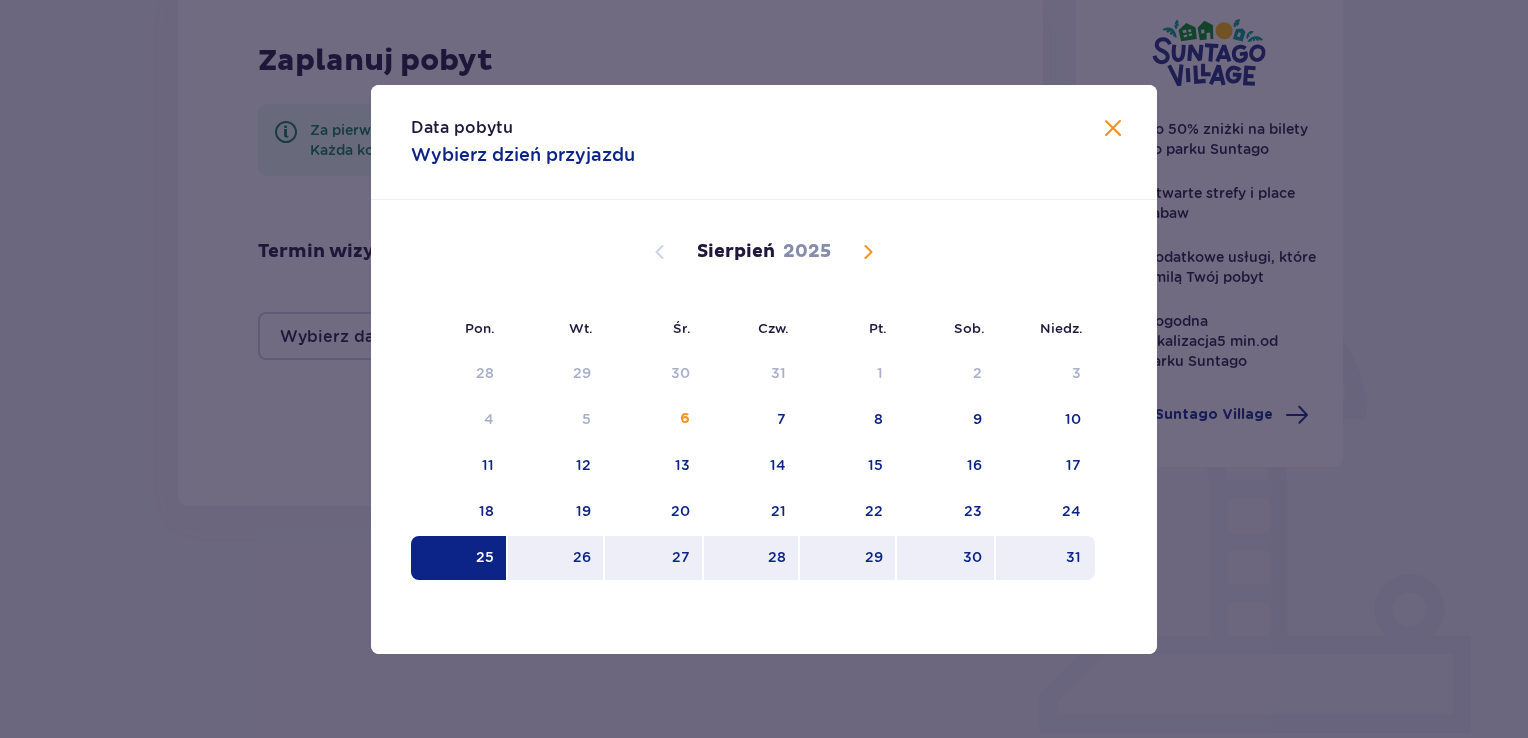 click on "31" at bounding box center [1073, 557] 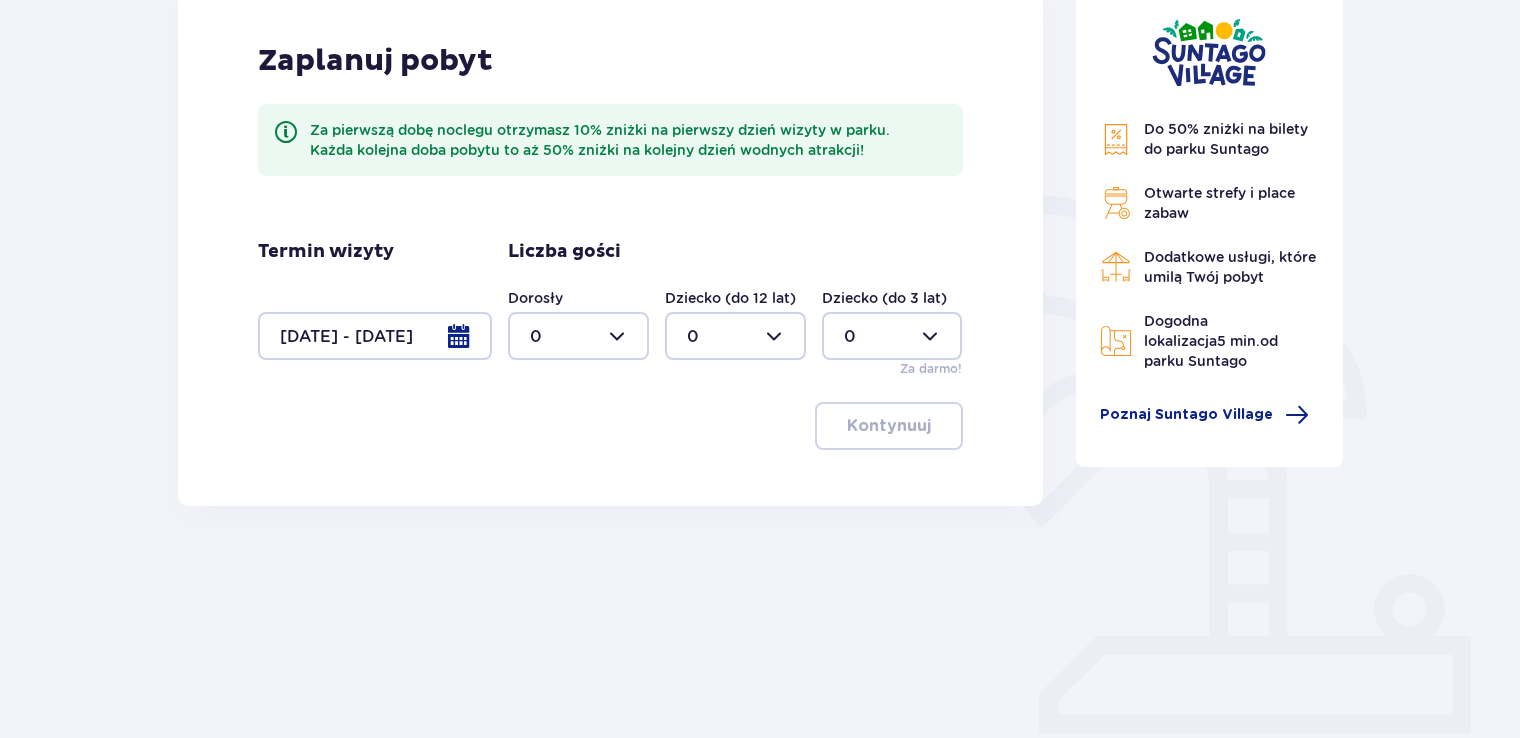 click on "Zaplanuj pobyt Za pierwszą dobę noclegu otrzymasz 10% zniżki na pierwszy dzień wizyty w parku. Każda kolejna doba pobytu to aż 50% zniżki na kolejny dzień wodnych atrakcji! Termin wizyty 25.08.25 - 31.08.25 Liczba gości Dorosły   0 Dziecko (do 12 lat)   0 Dziecko (do 3 lat)   0 Za darmo! Kontynuuj" at bounding box center [610, 246] 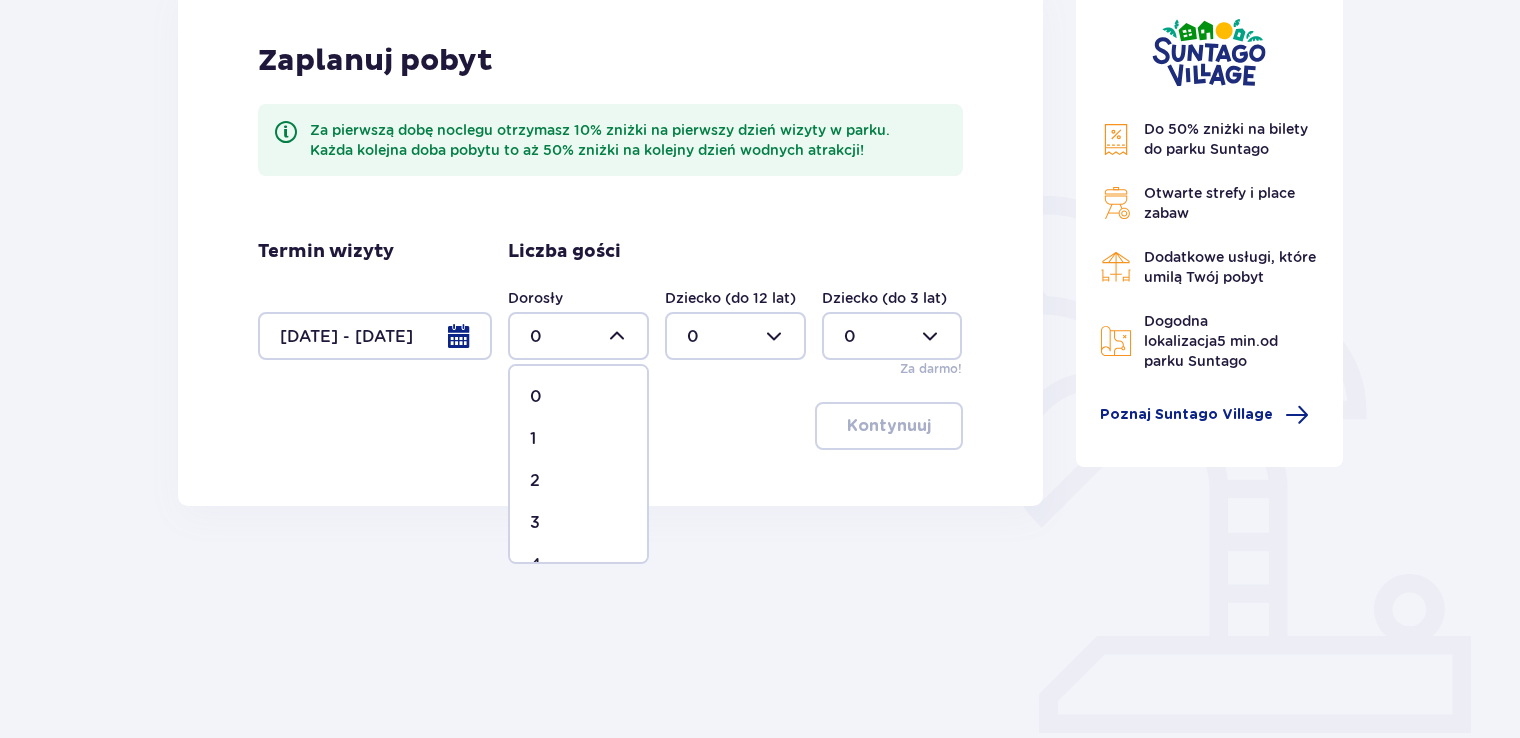 click on "2" at bounding box center [578, 481] 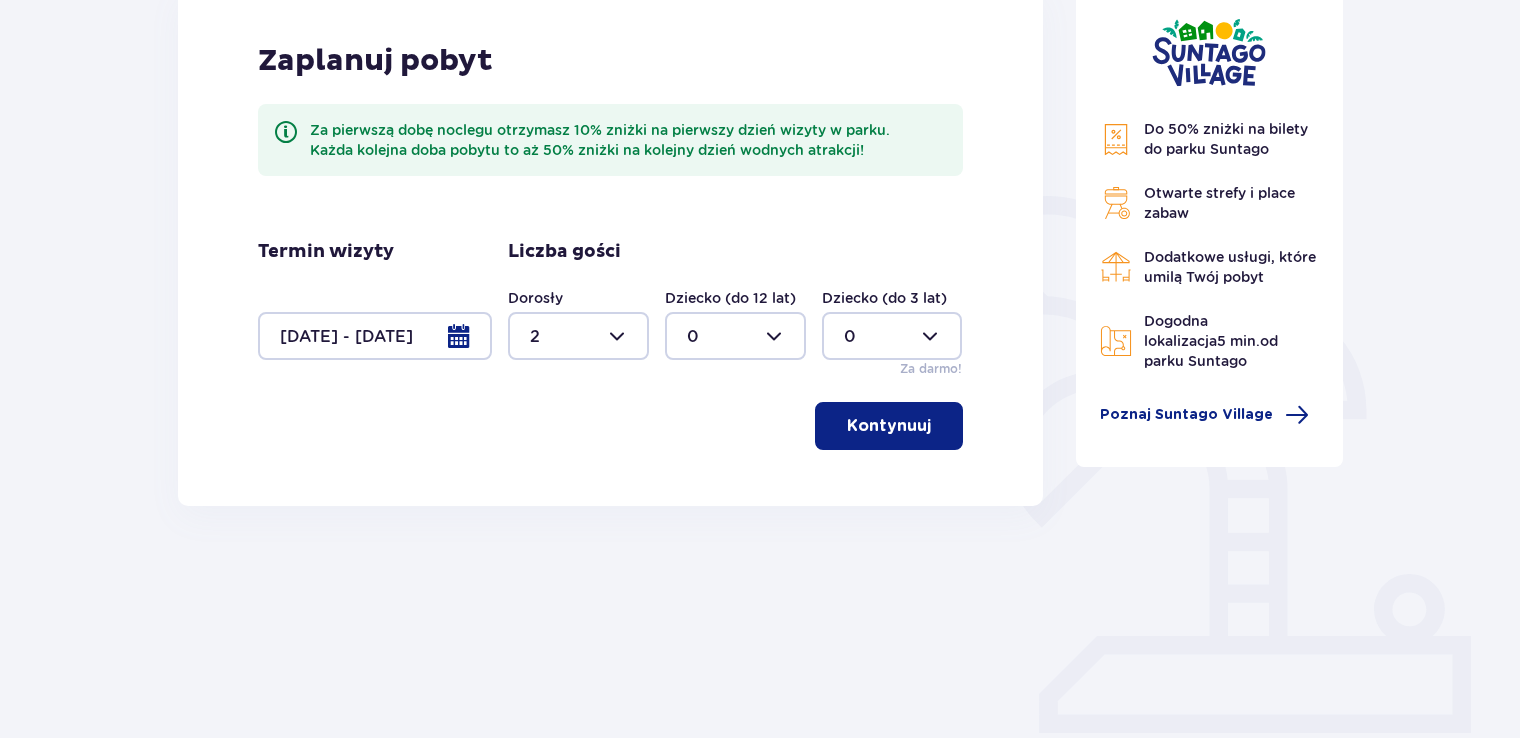 click at bounding box center [735, 336] 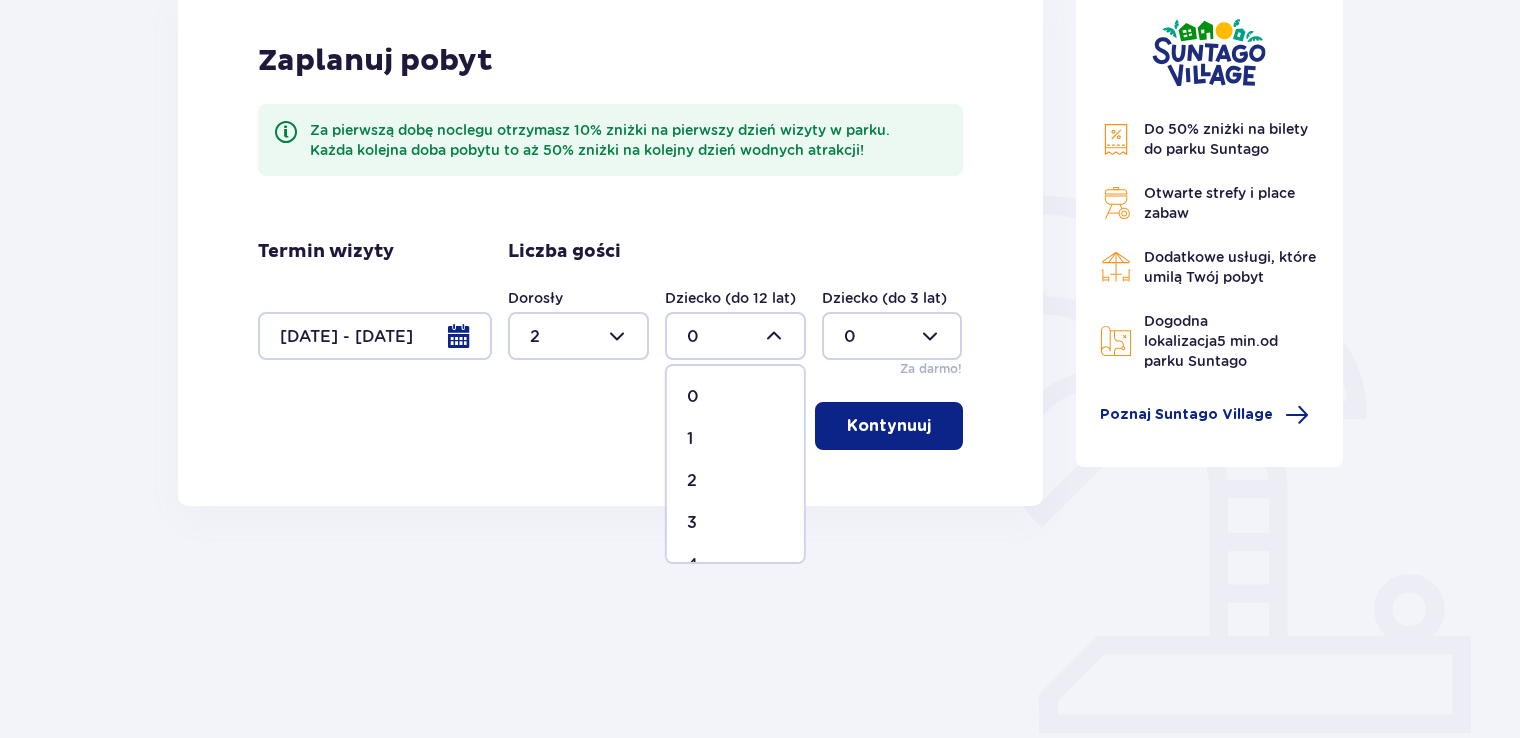 click on "1" at bounding box center [735, 439] 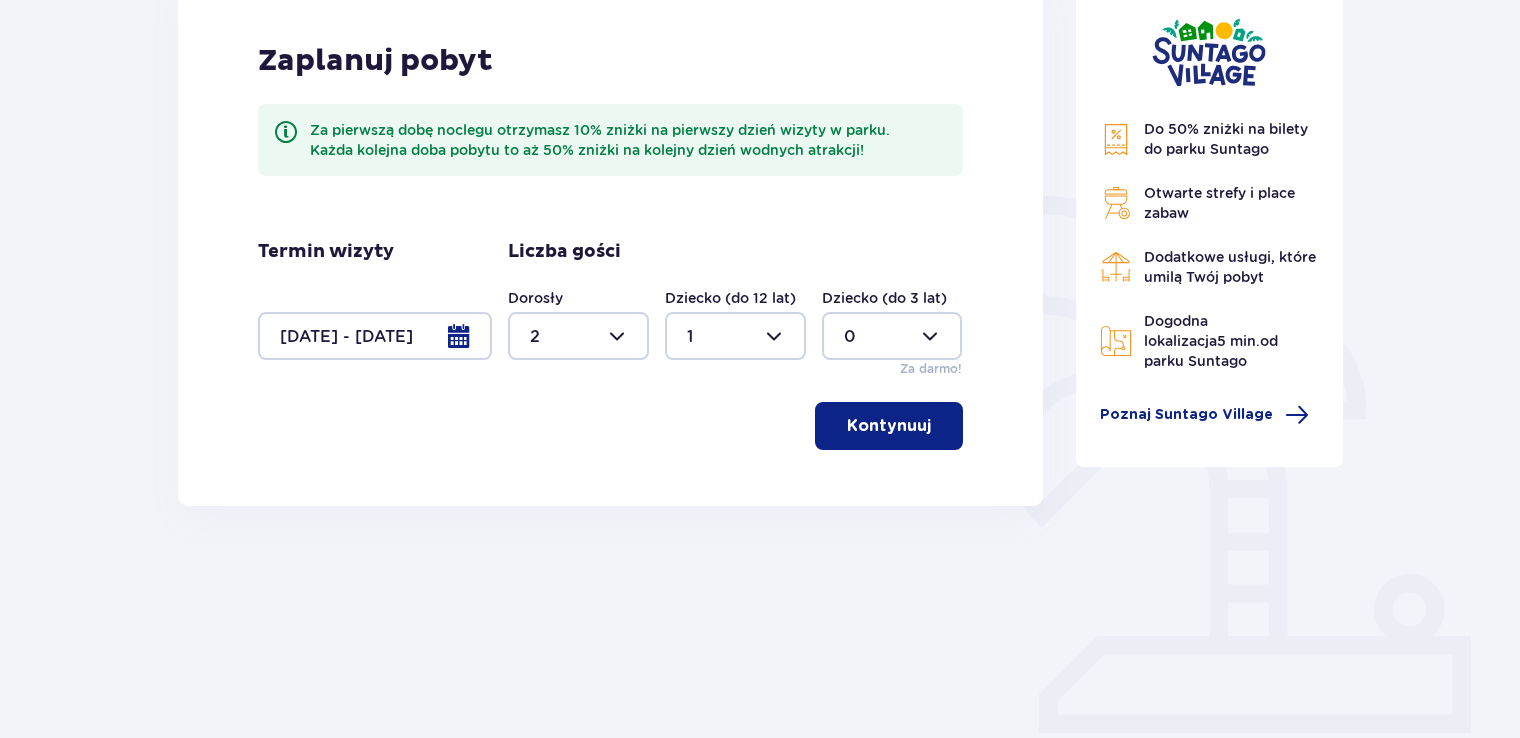 click on "Kontynuuj" at bounding box center (889, 426) 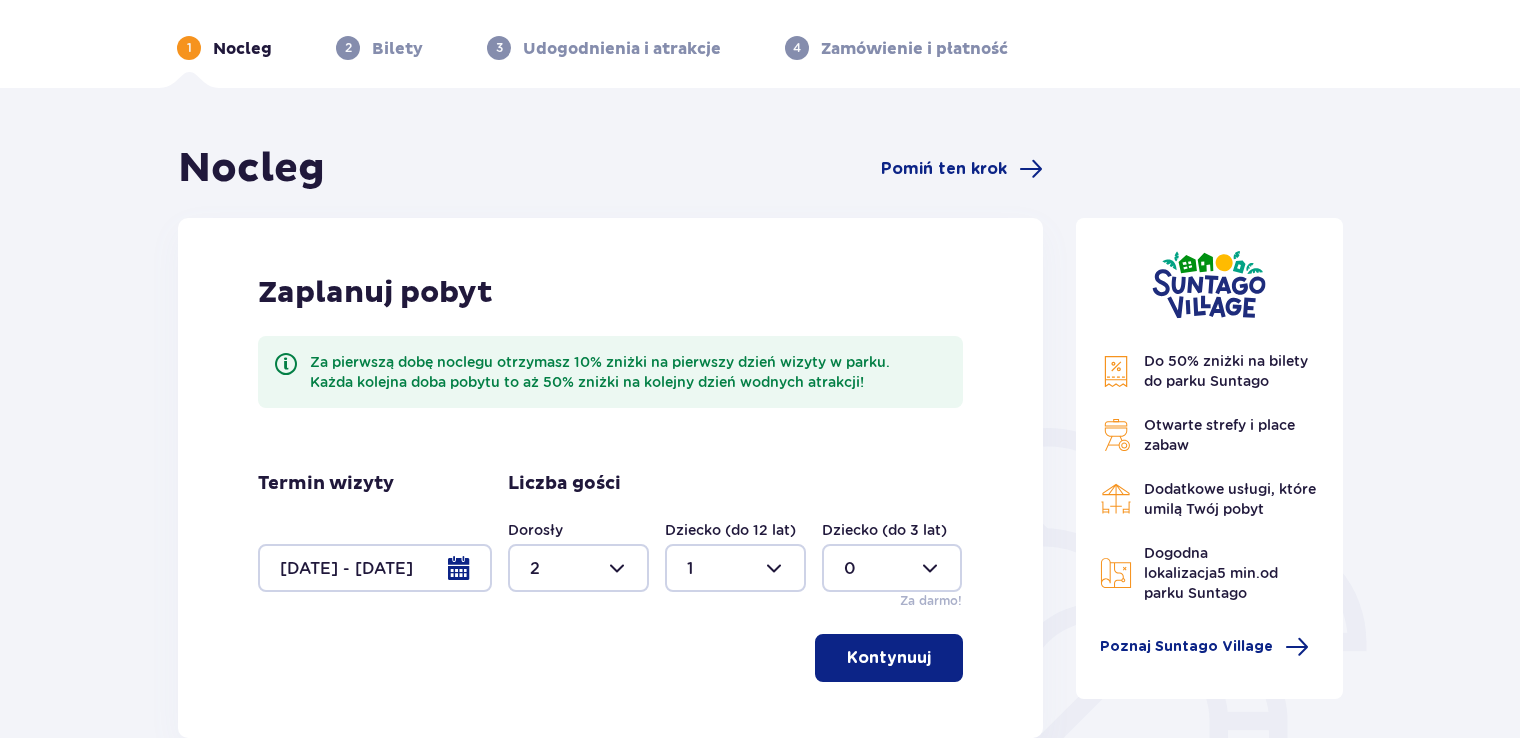 scroll, scrollTop: 0, scrollLeft: 0, axis: both 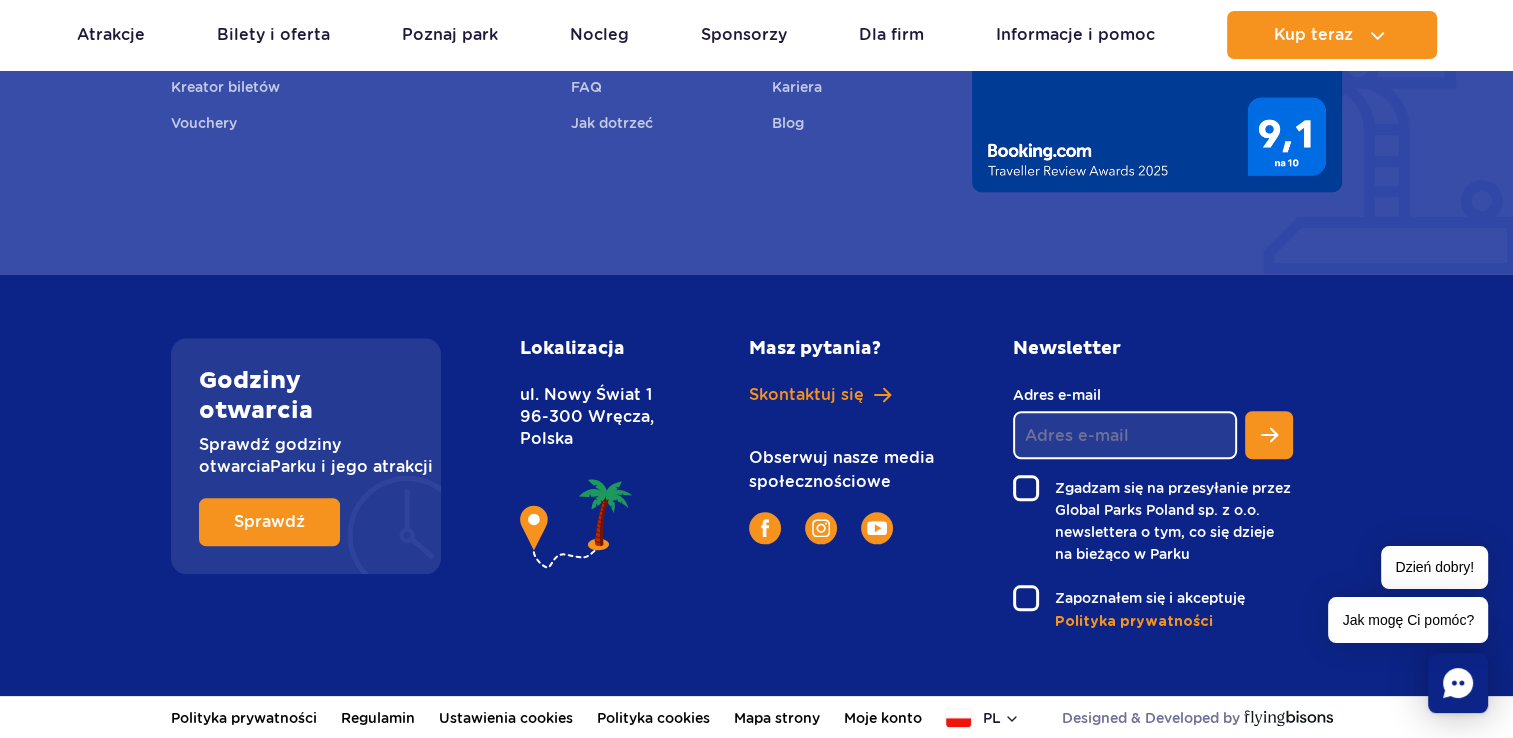 click on "[STREET] [NUMBER]
[POSTAL_CODE] [CITY],   [COUNTRY]" at bounding box center (597, 417) 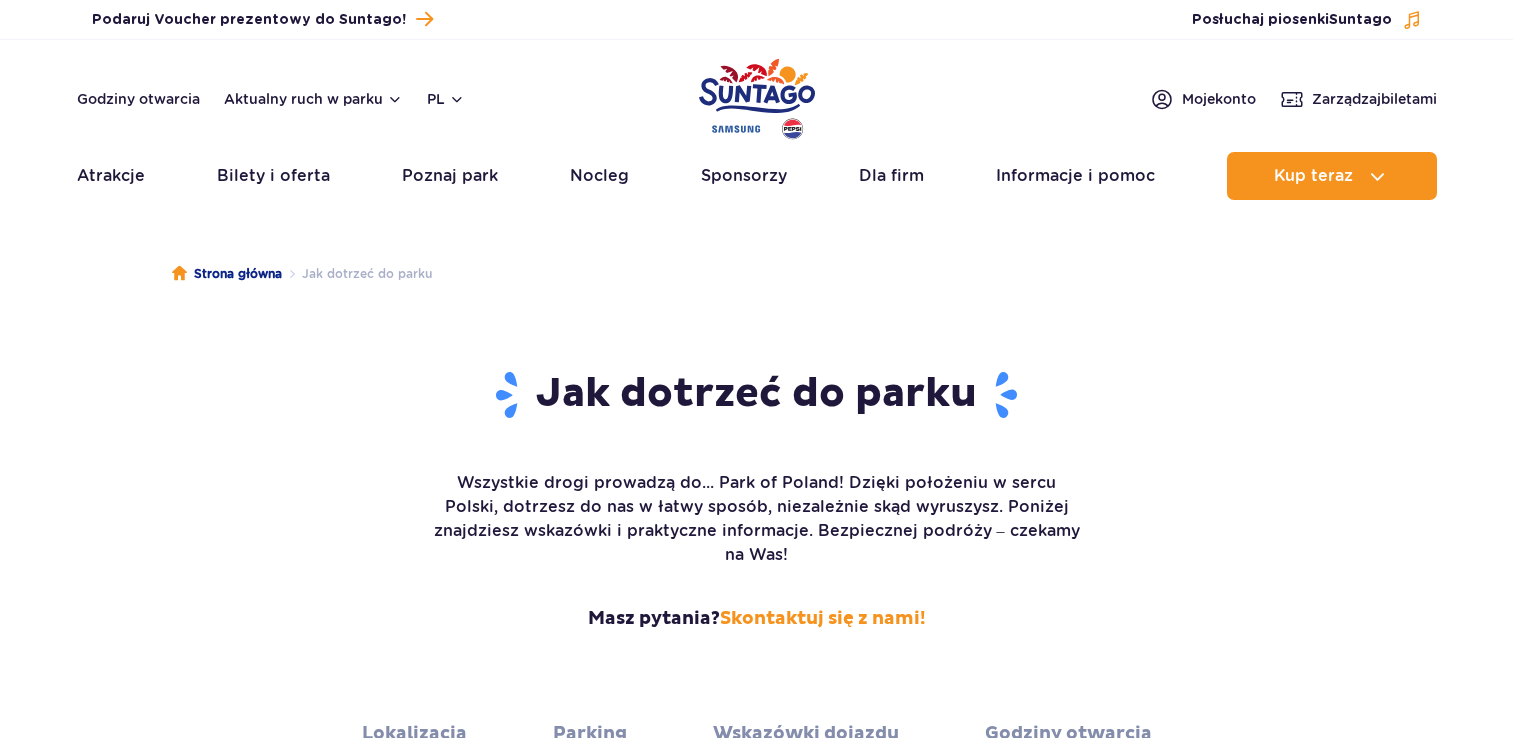 scroll, scrollTop: 0, scrollLeft: 0, axis: both 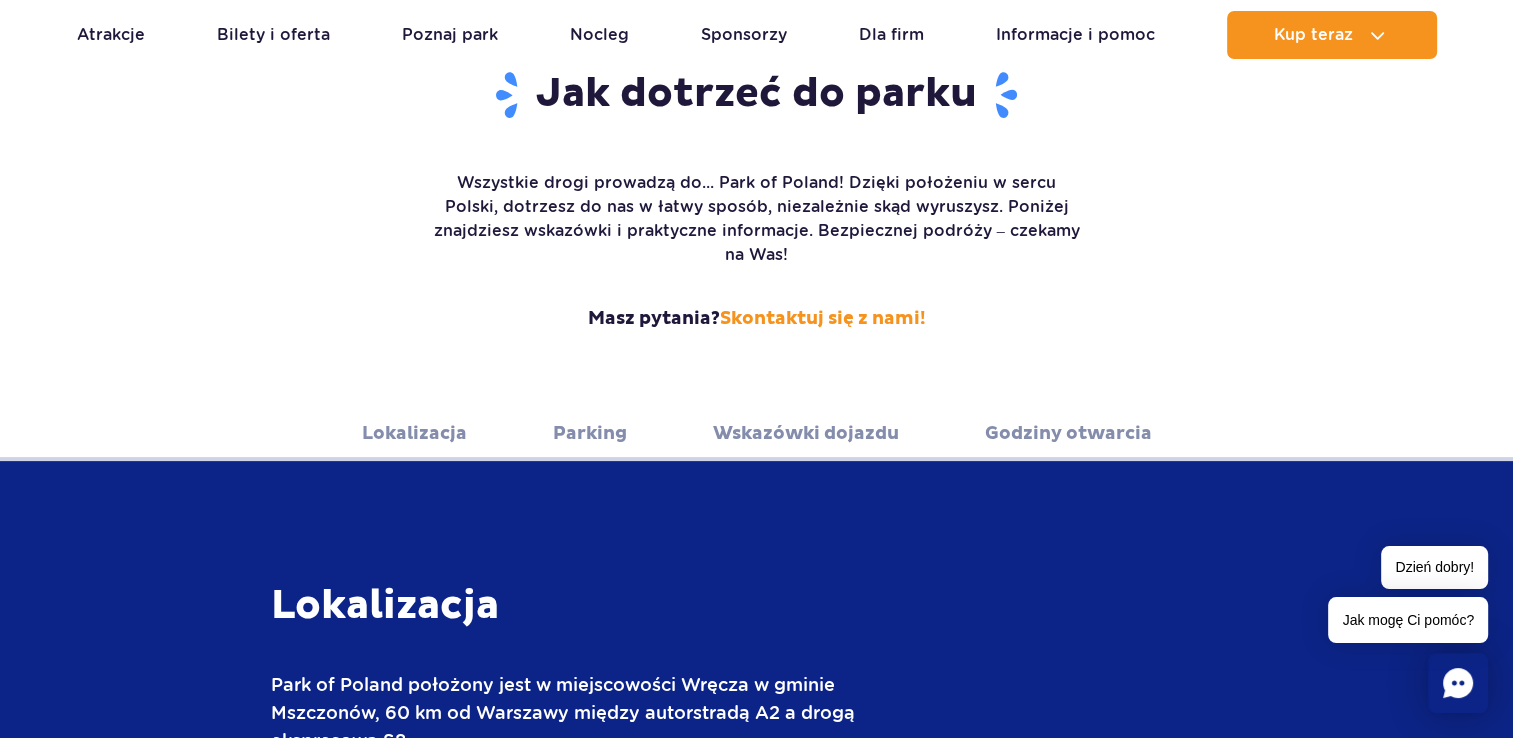 click on "Wskazówki dojazdu" at bounding box center [806, 433] 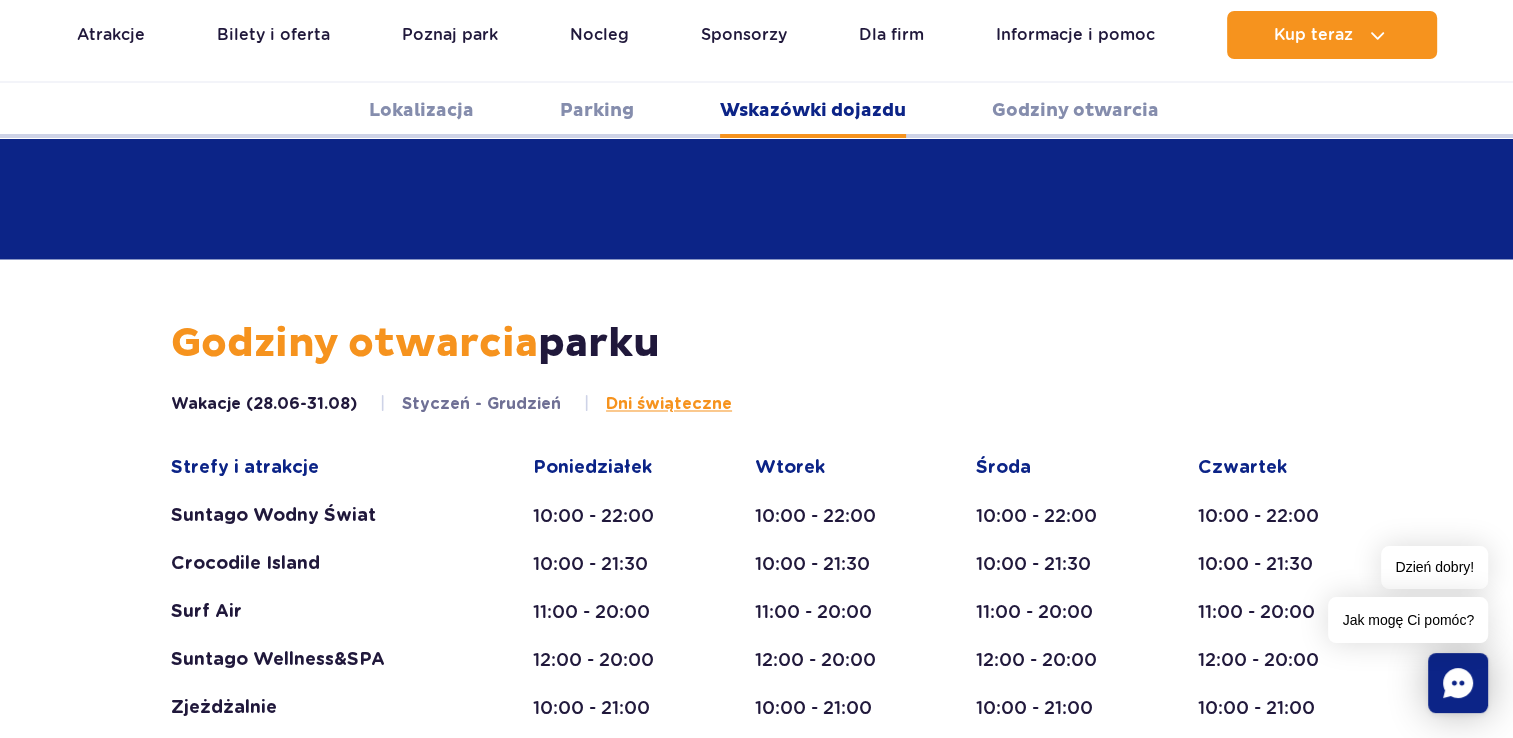scroll, scrollTop: 3360, scrollLeft: 0, axis: vertical 